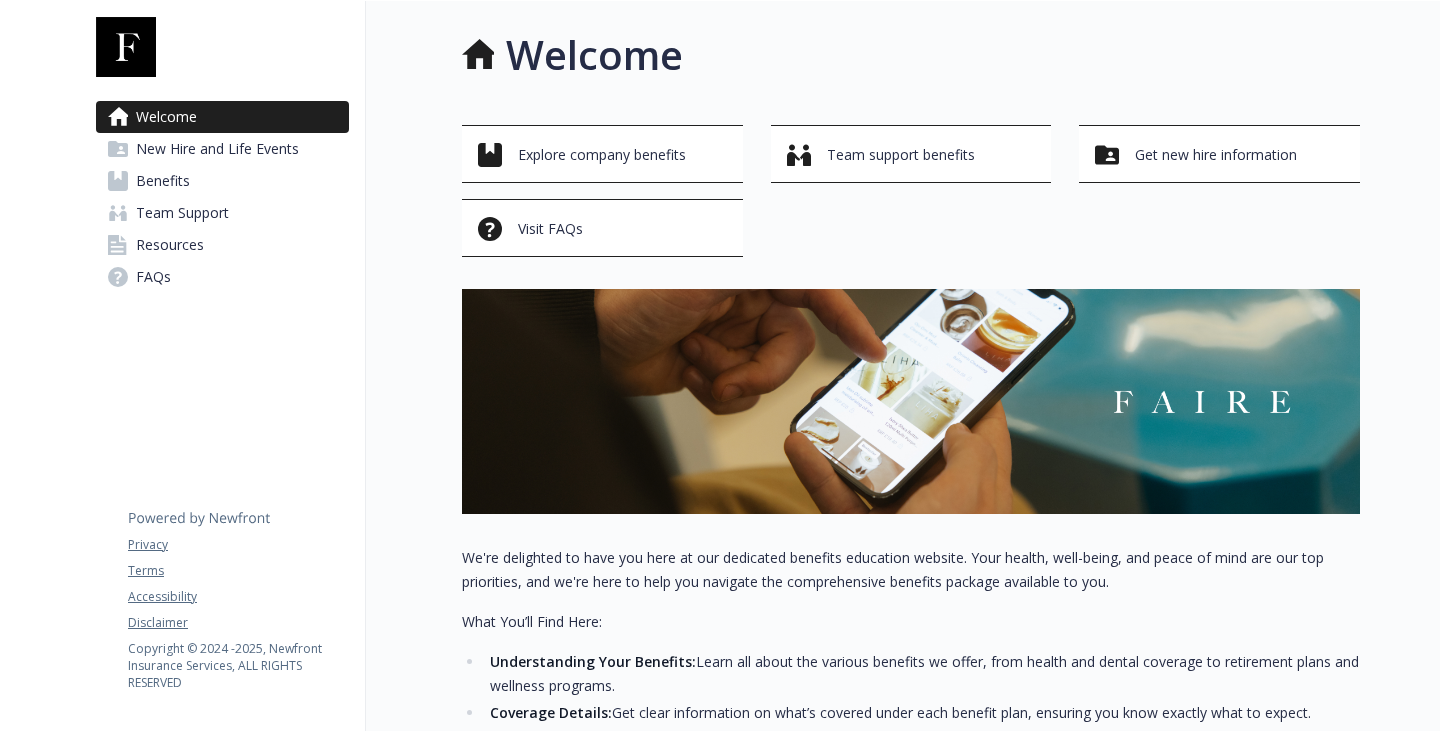 scroll, scrollTop: 0, scrollLeft: 0, axis: both 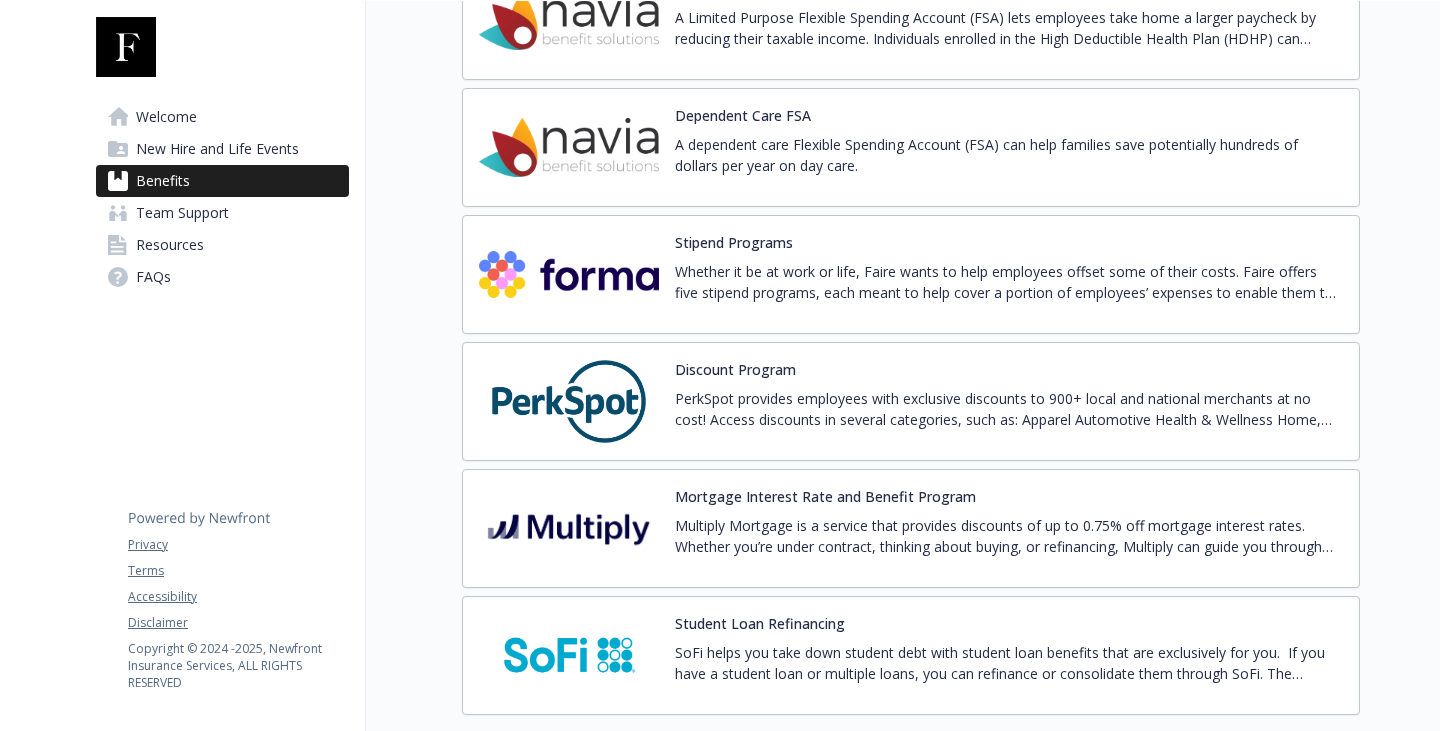 click on "Healthcare FSA" at bounding box center (725, -139) 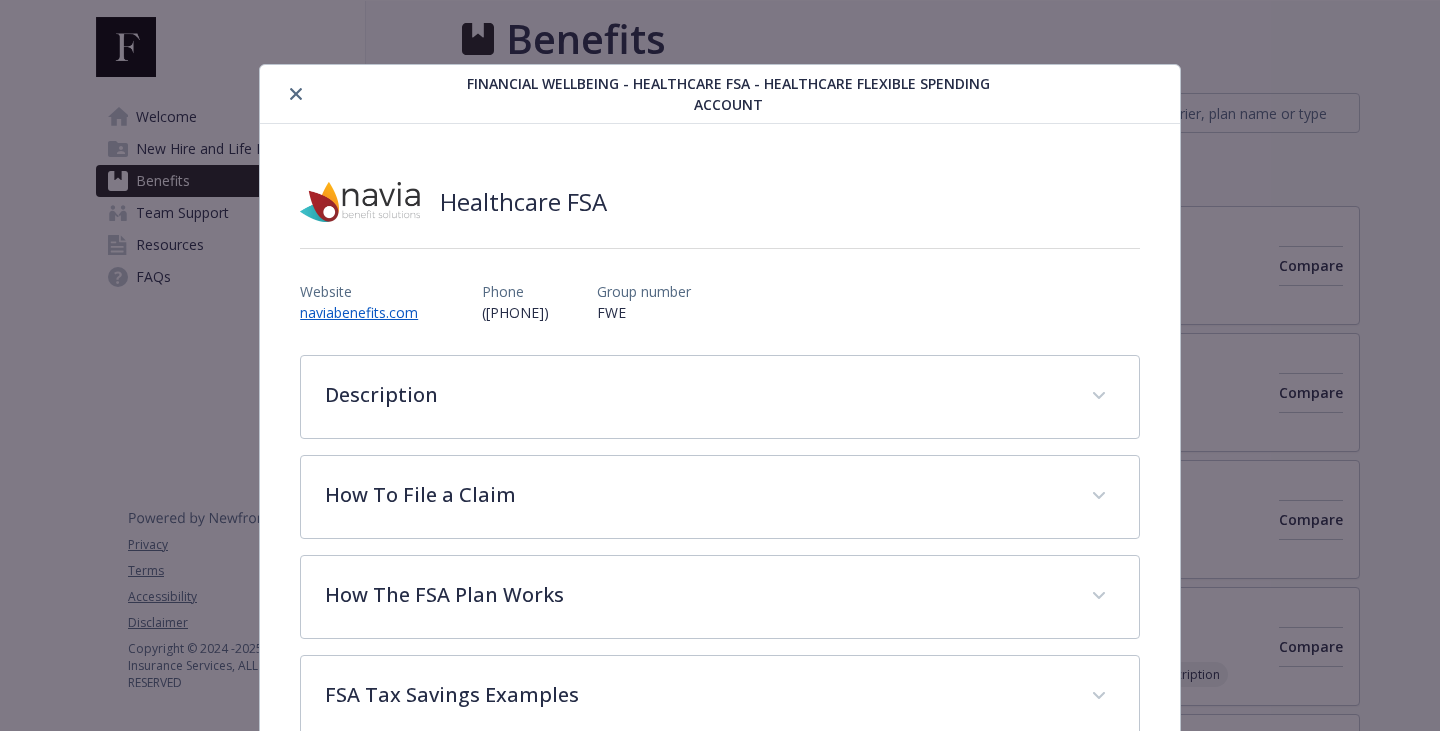 scroll, scrollTop: 2600, scrollLeft: 0, axis: vertical 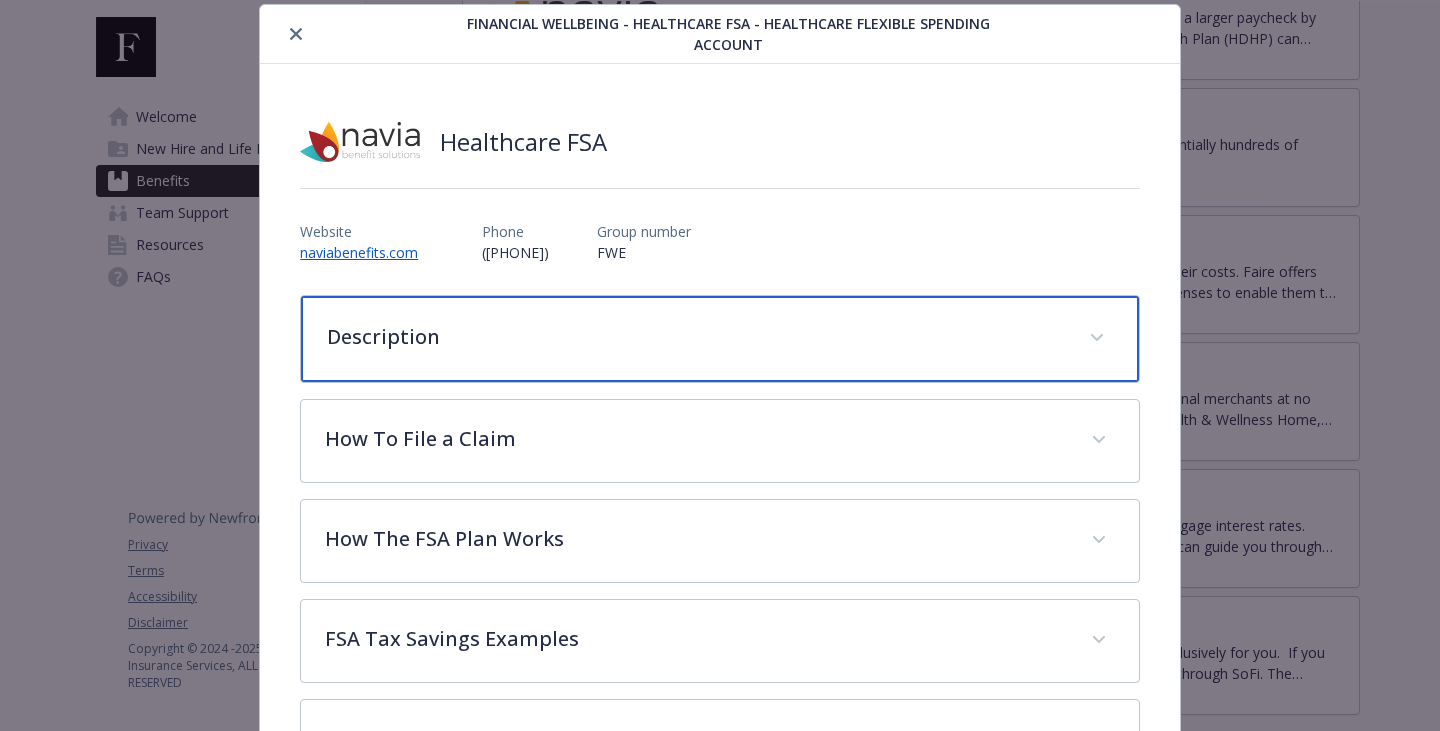 click on "Description" at bounding box center (696, 337) 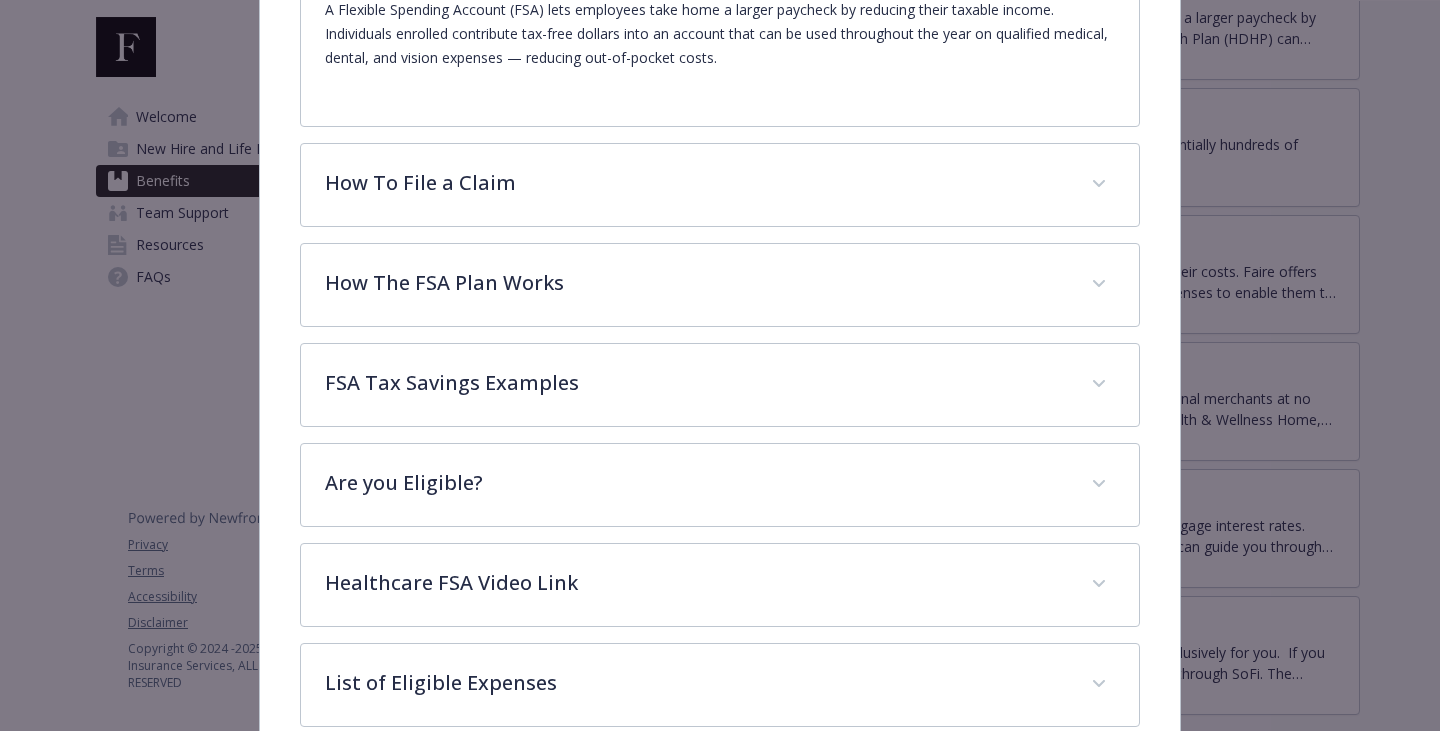 scroll, scrollTop: 660, scrollLeft: 0, axis: vertical 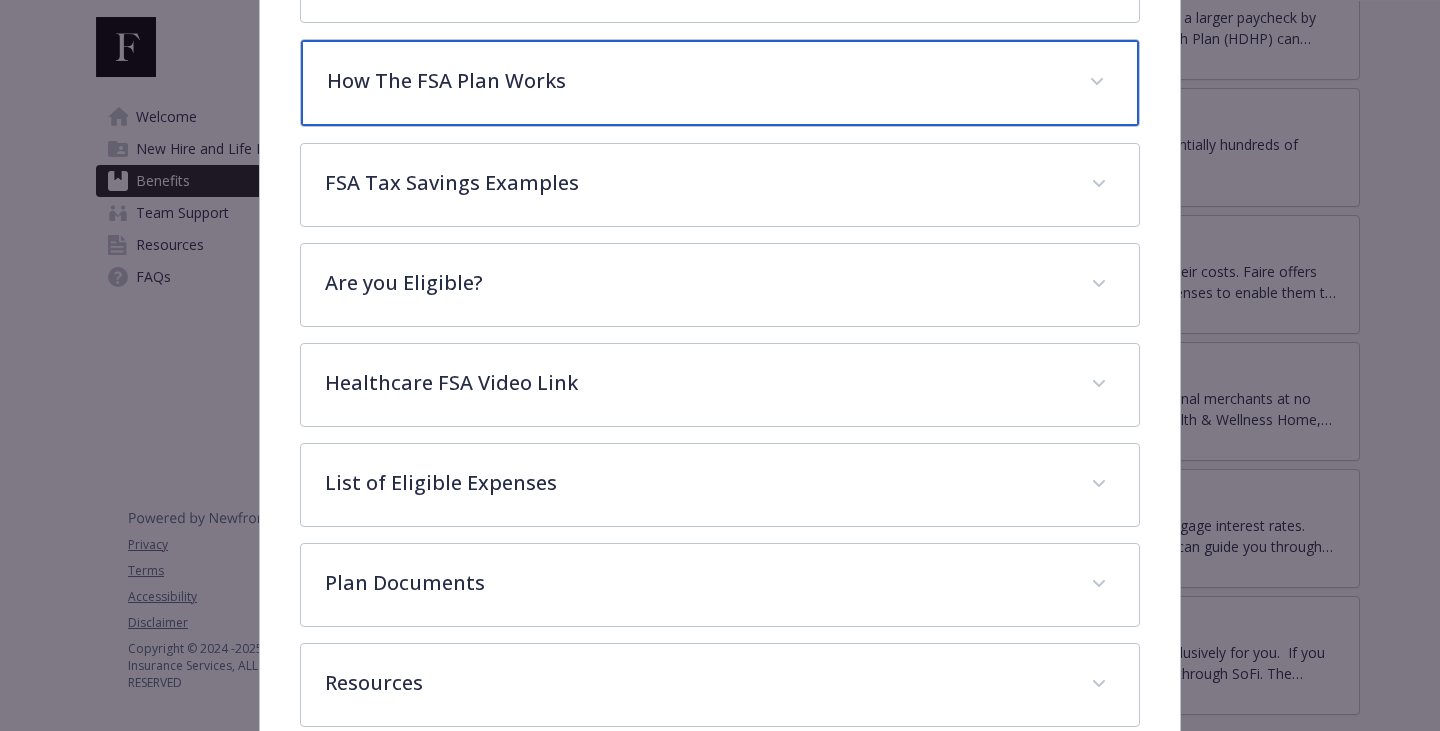 click on "How The FSA Plan Works" at bounding box center (720, 83) 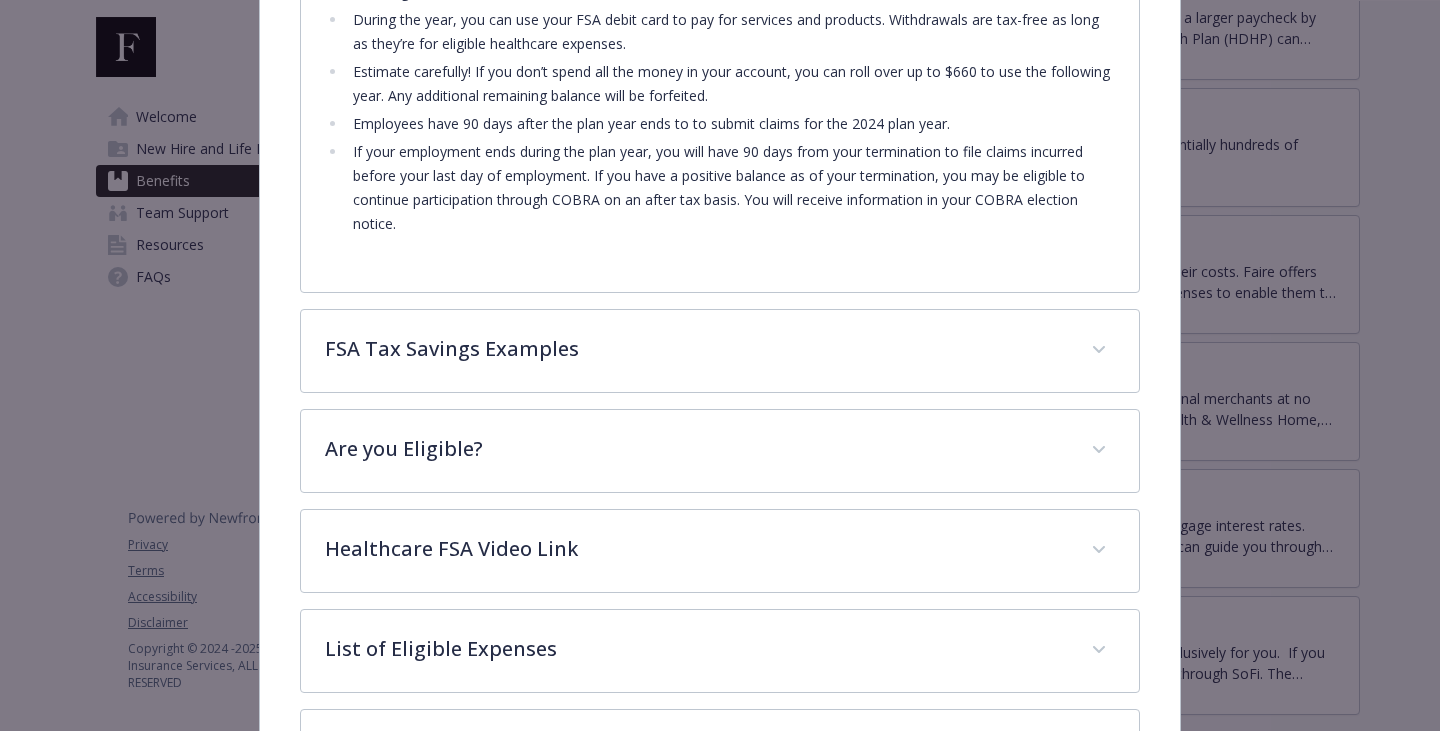 scroll, scrollTop: 956, scrollLeft: 0, axis: vertical 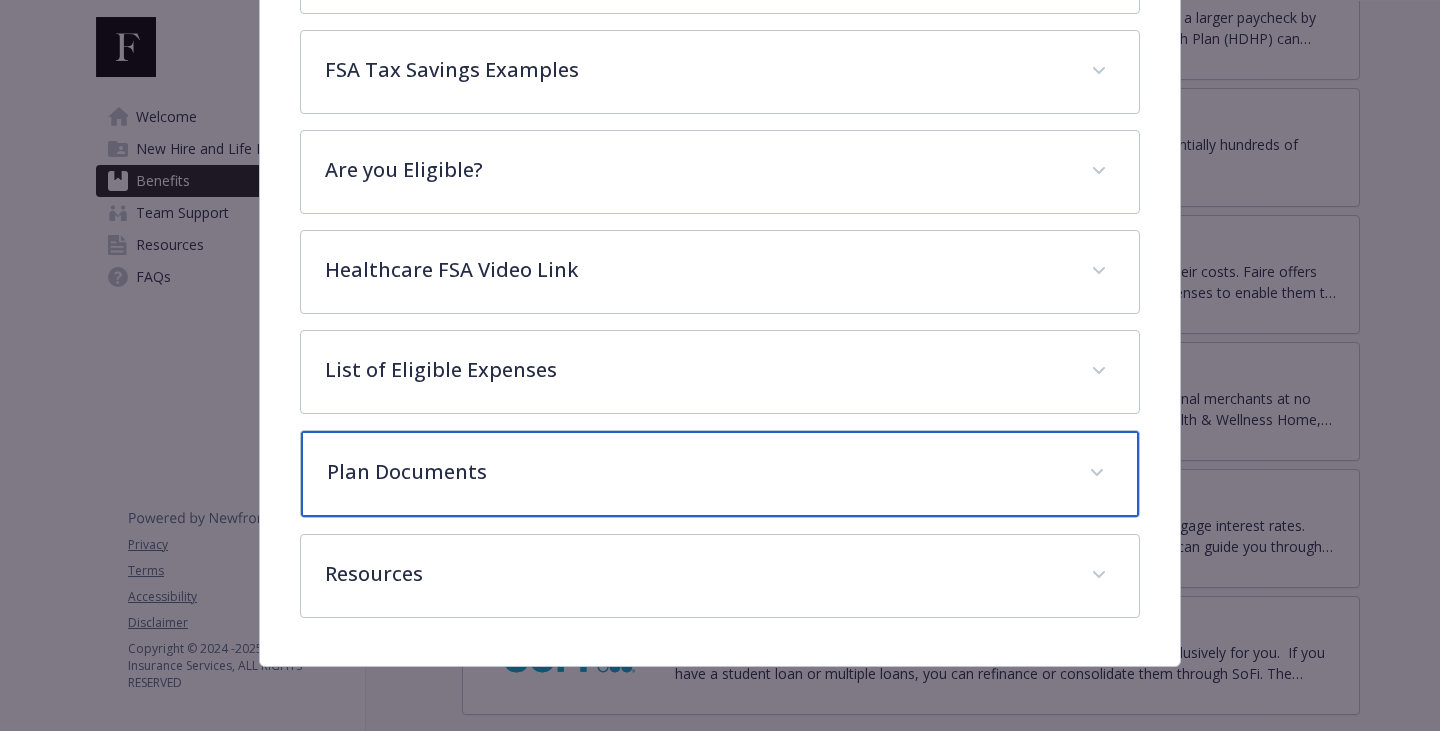 click on "Plan Documents" at bounding box center (696, 472) 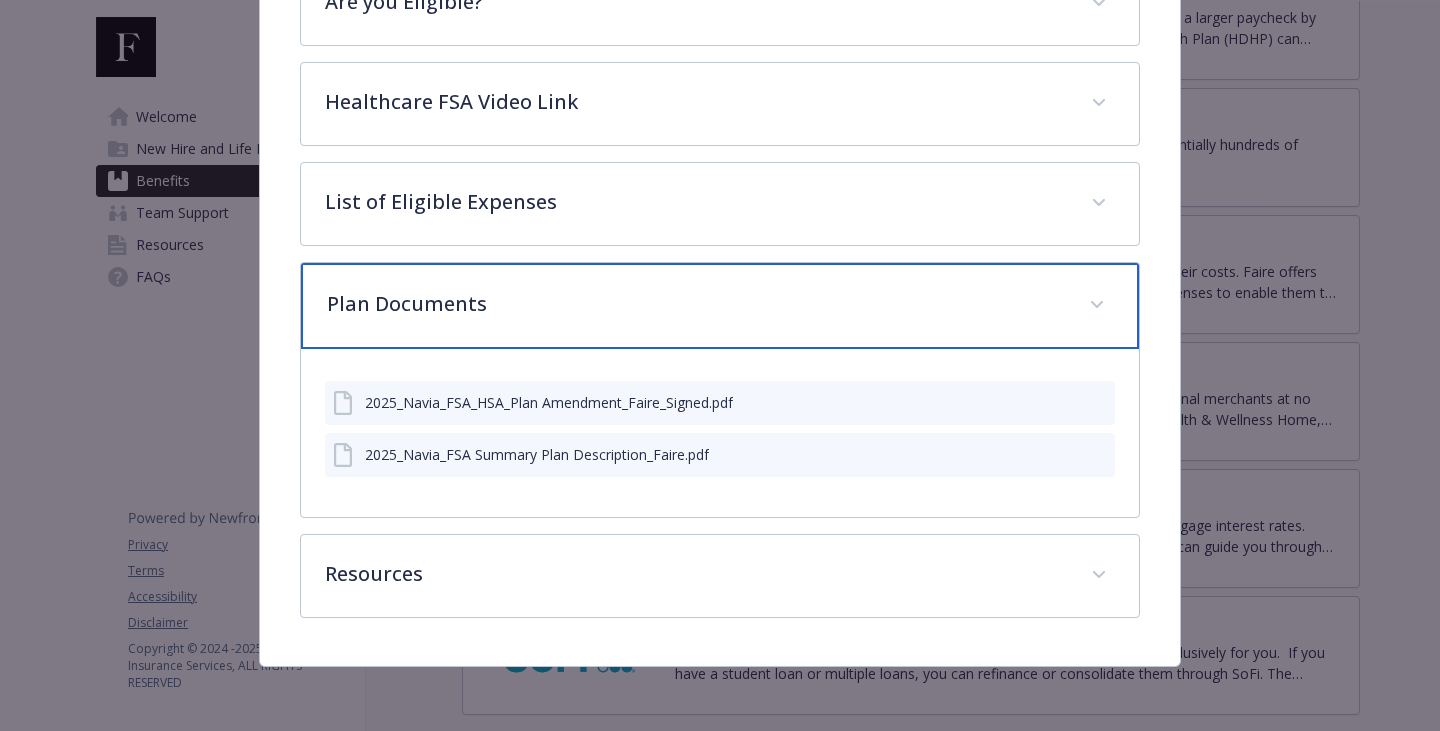 scroll, scrollTop: 1898, scrollLeft: 0, axis: vertical 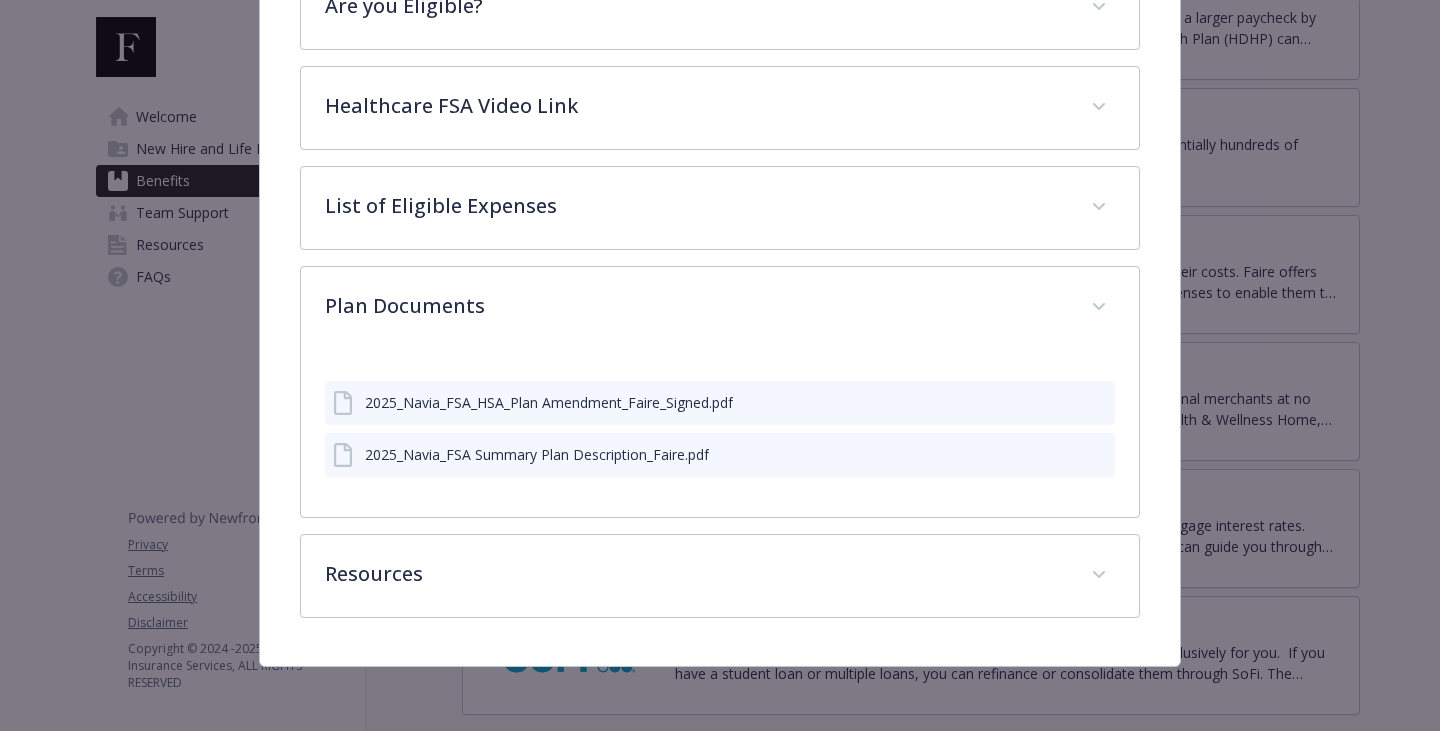click 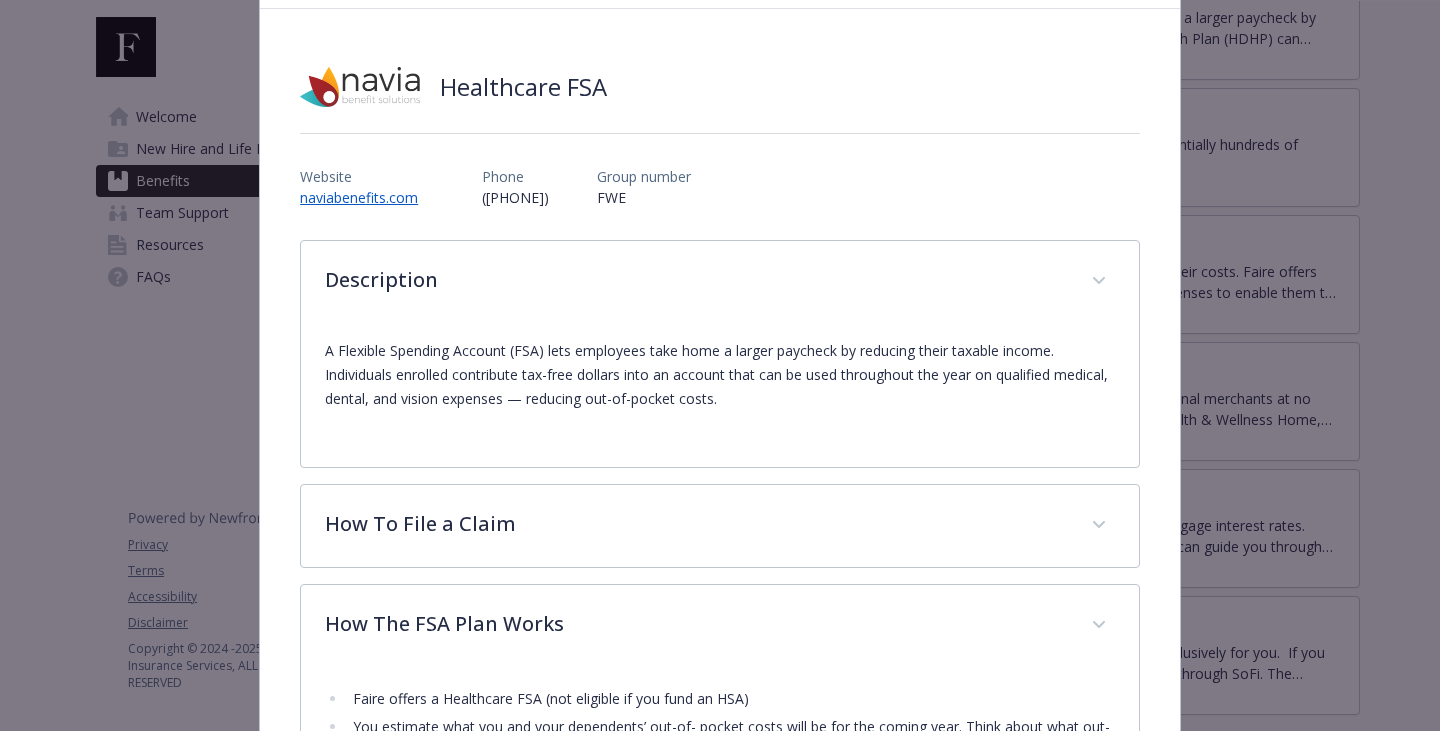 scroll, scrollTop: 0, scrollLeft: 0, axis: both 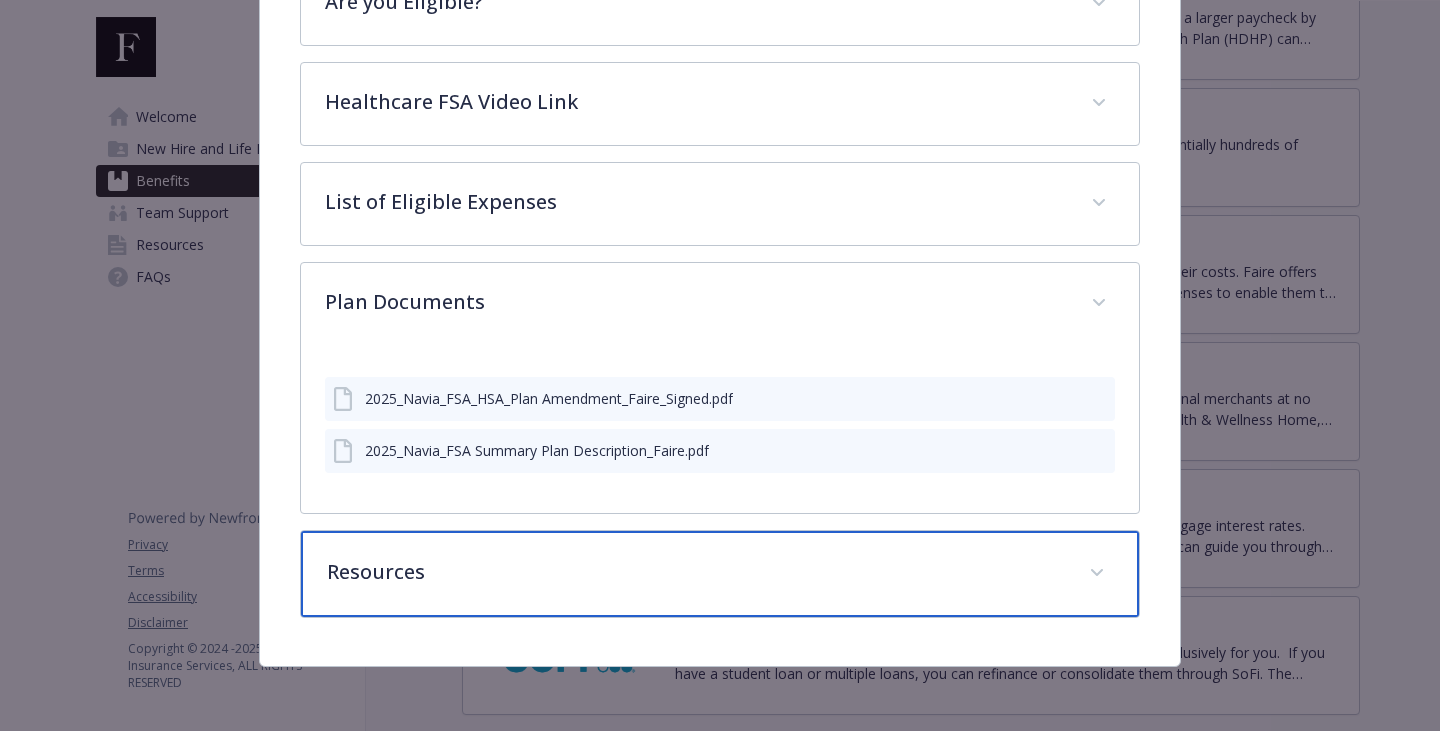click on "Resources" at bounding box center [720, 574] 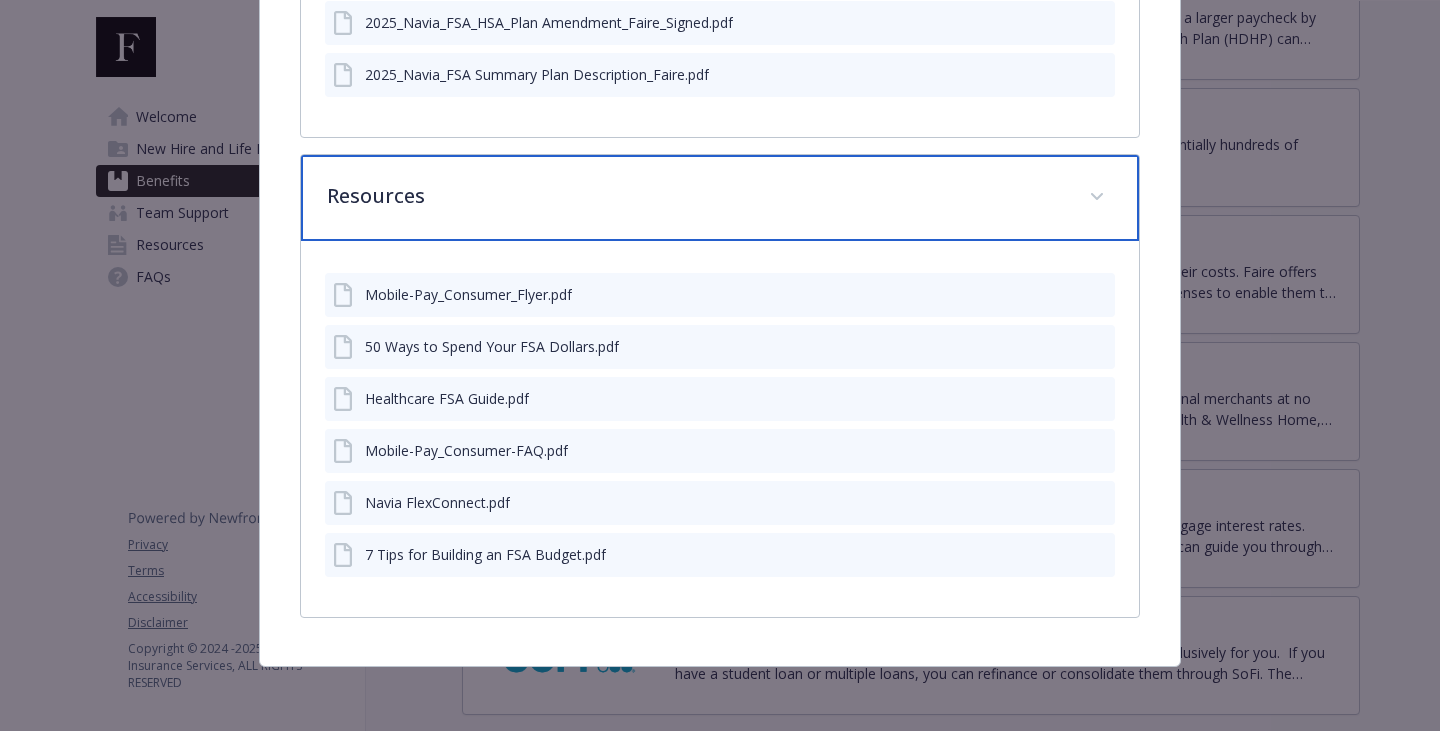 scroll, scrollTop: 2294, scrollLeft: 0, axis: vertical 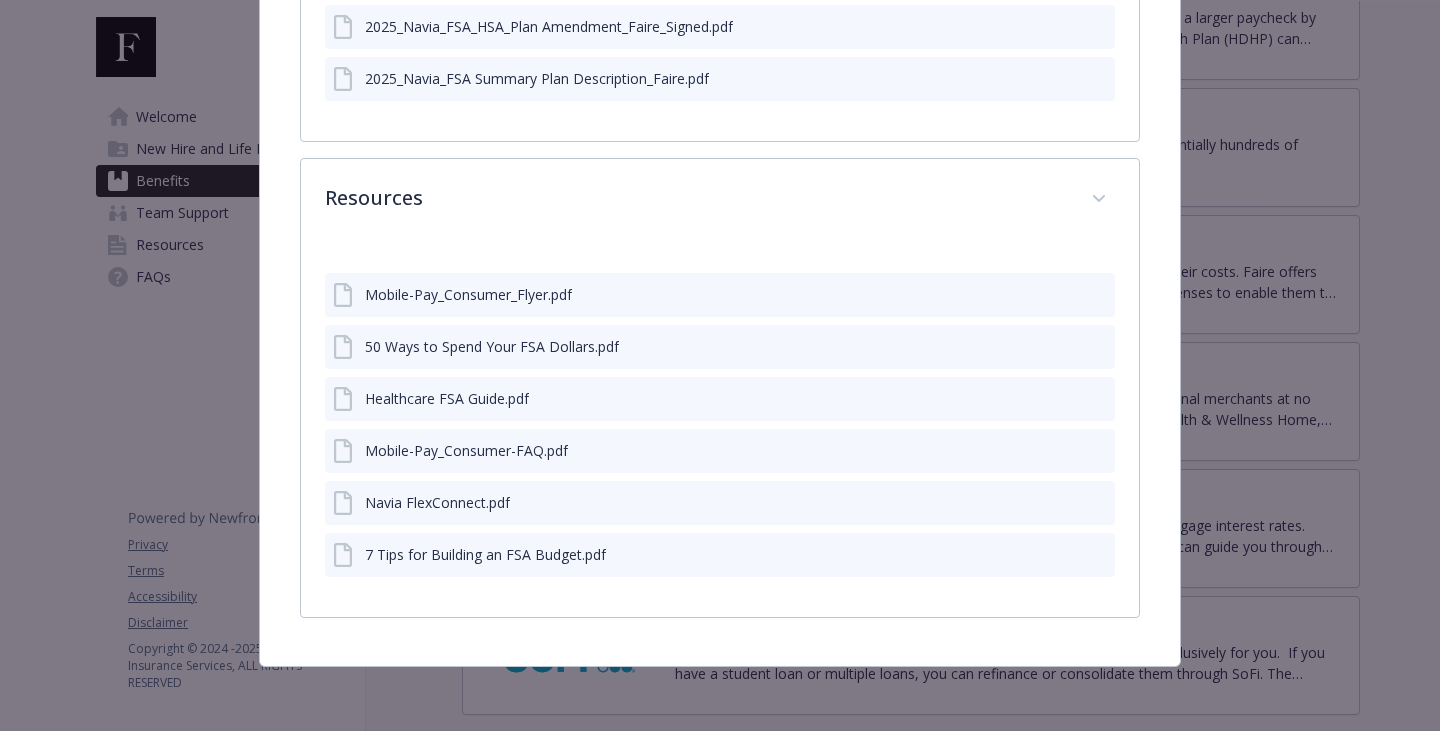 click 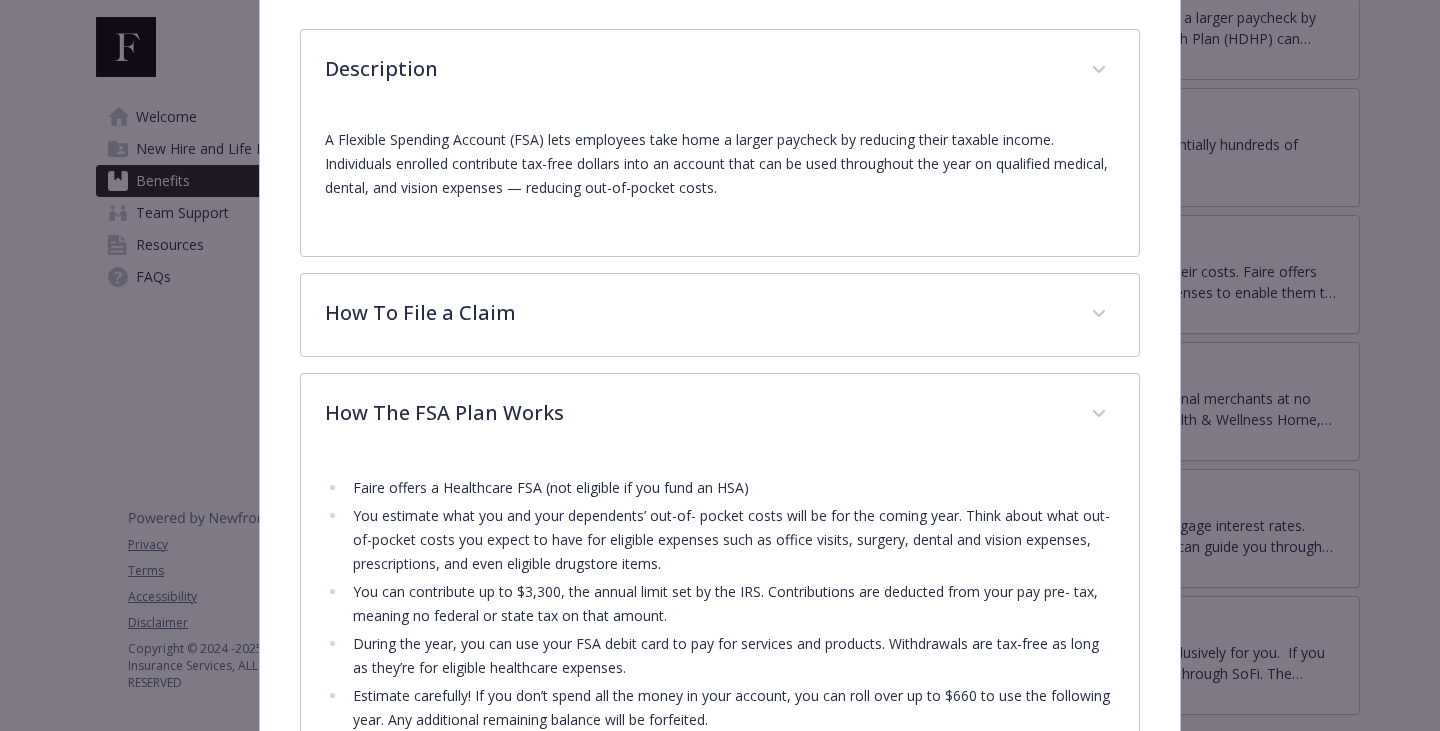 scroll, scrollTop: 294, scrollLeft: 0, axis: vertical 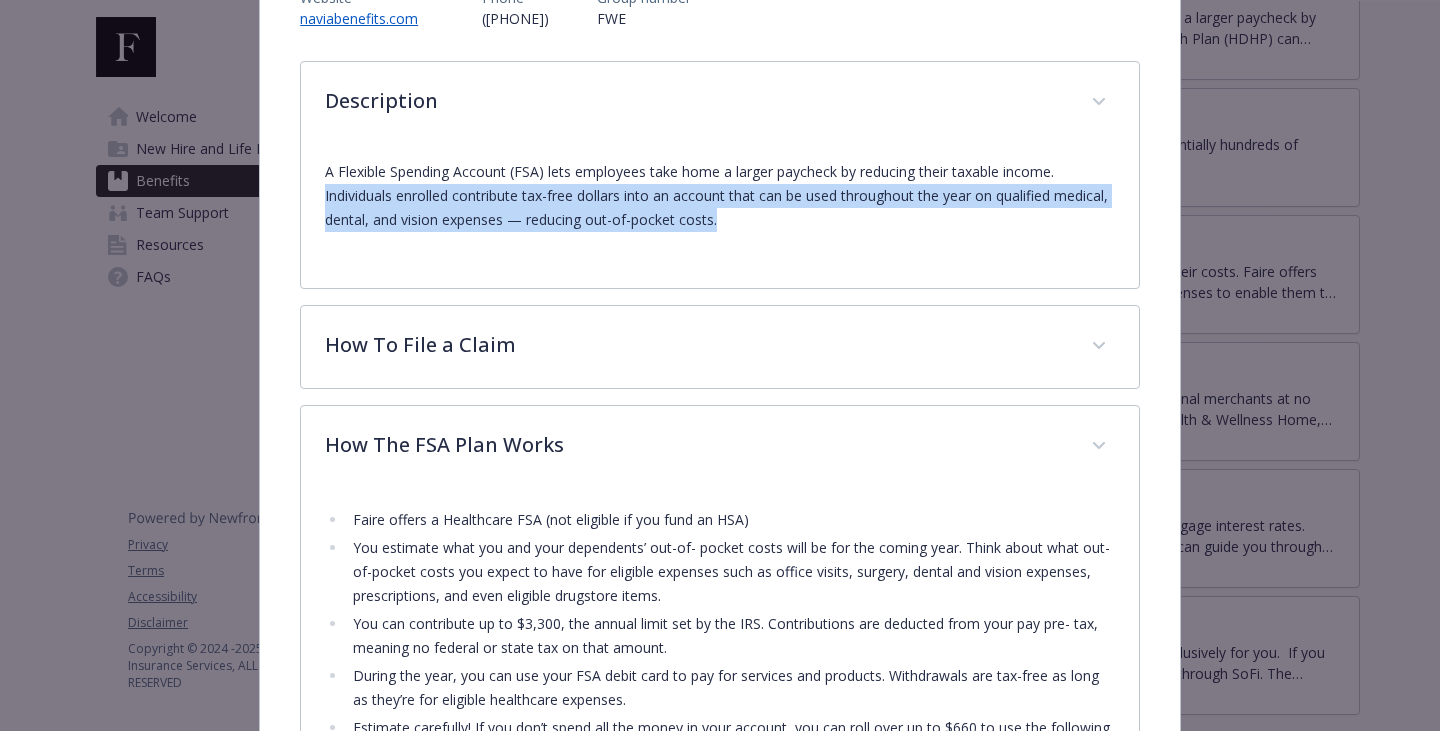 drag, startPoint x: 489, startPoint y: 321, endPoint x: 500, endPoint y: 248, distance: 73.82411 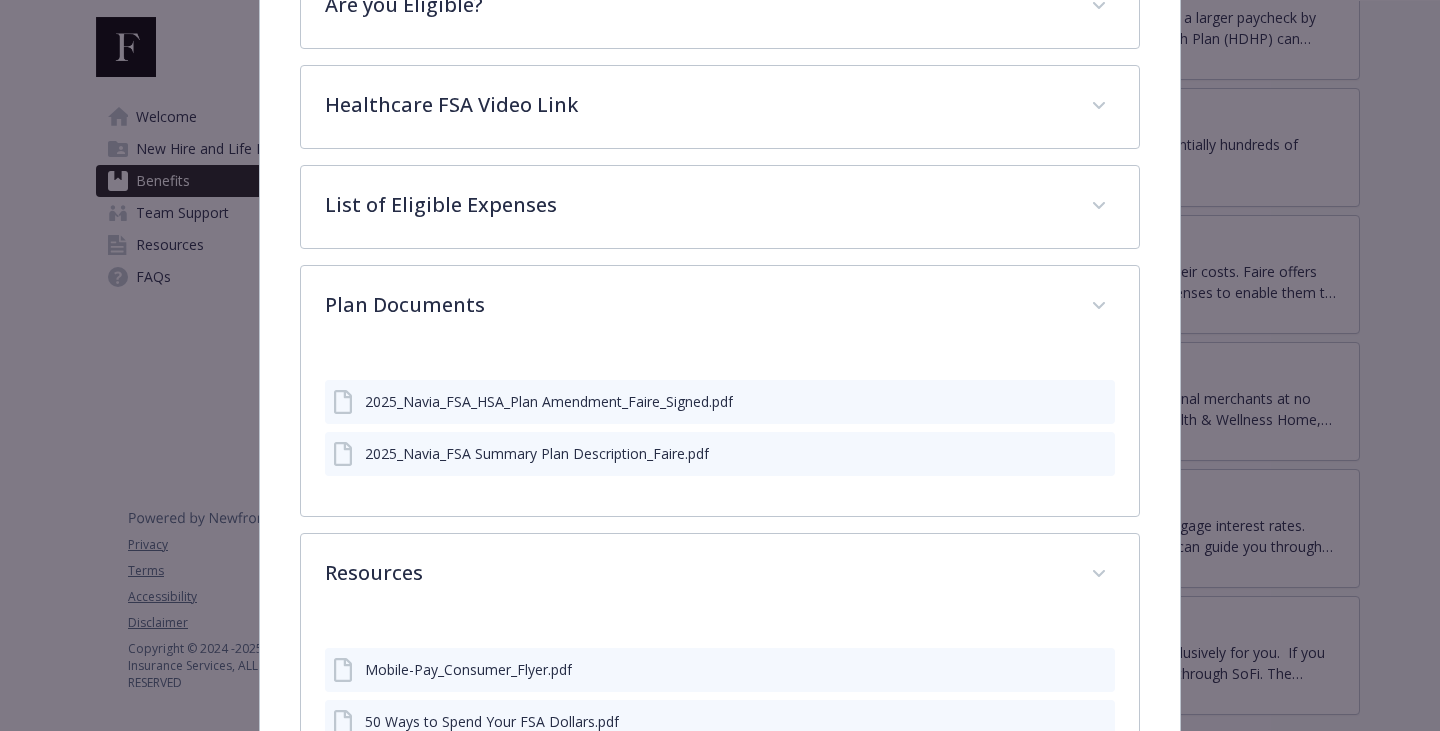 scroll, scrollTop: 1294, scrollLeft: 0, axis: vertical 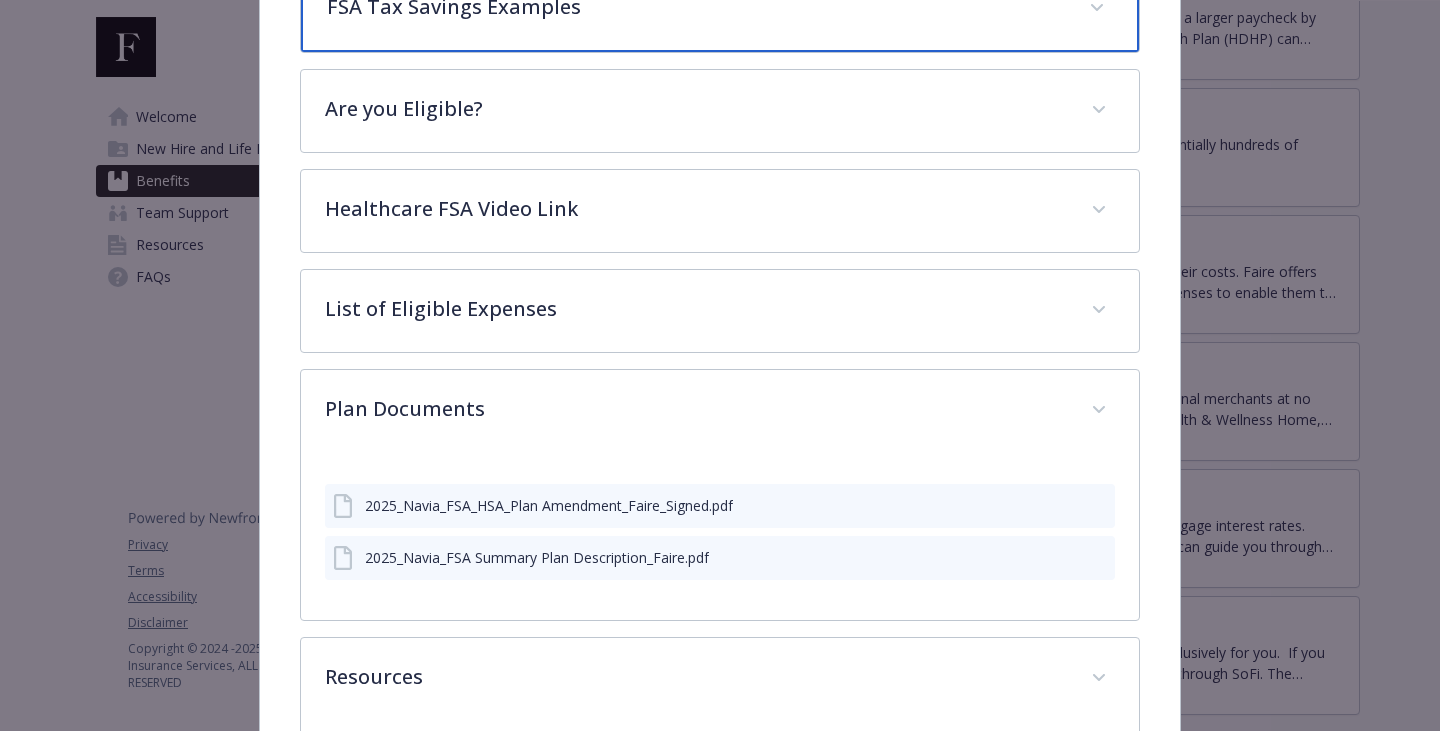 click on "FSA Tax Savings Examples" at bounding box center (696, 7) 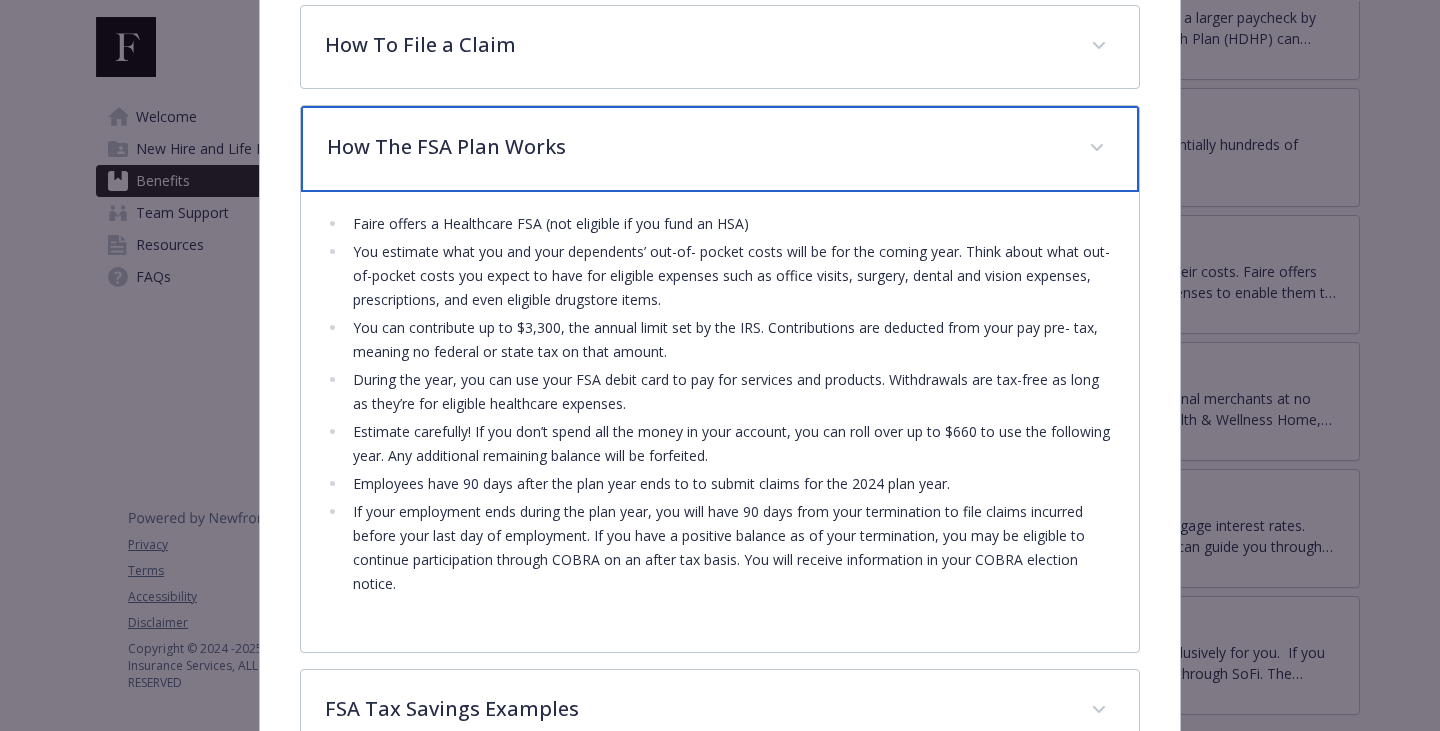 click on "How The FSA Plan Works" at bounding box center [696, 147] 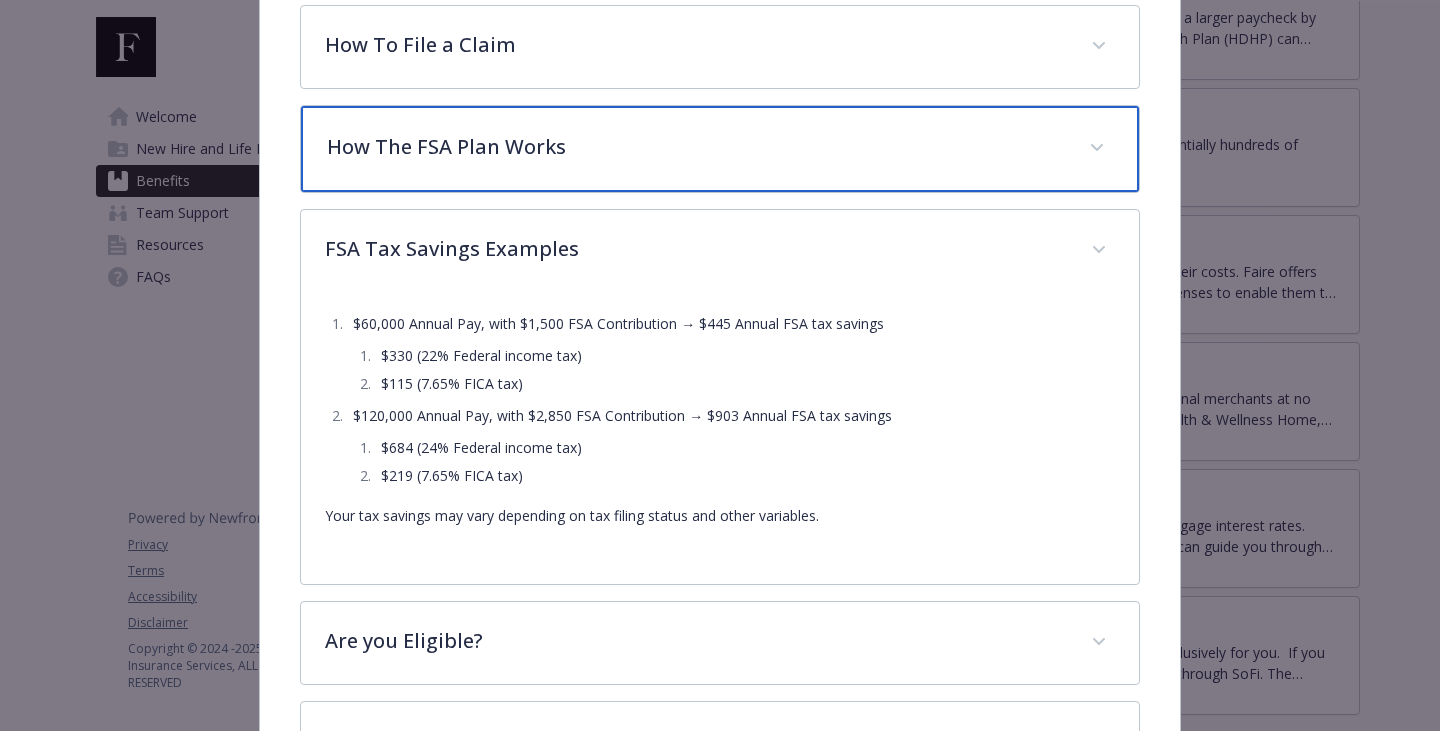 scroll, scrollTop: 194, scrollLeft: 0, axis: vertical 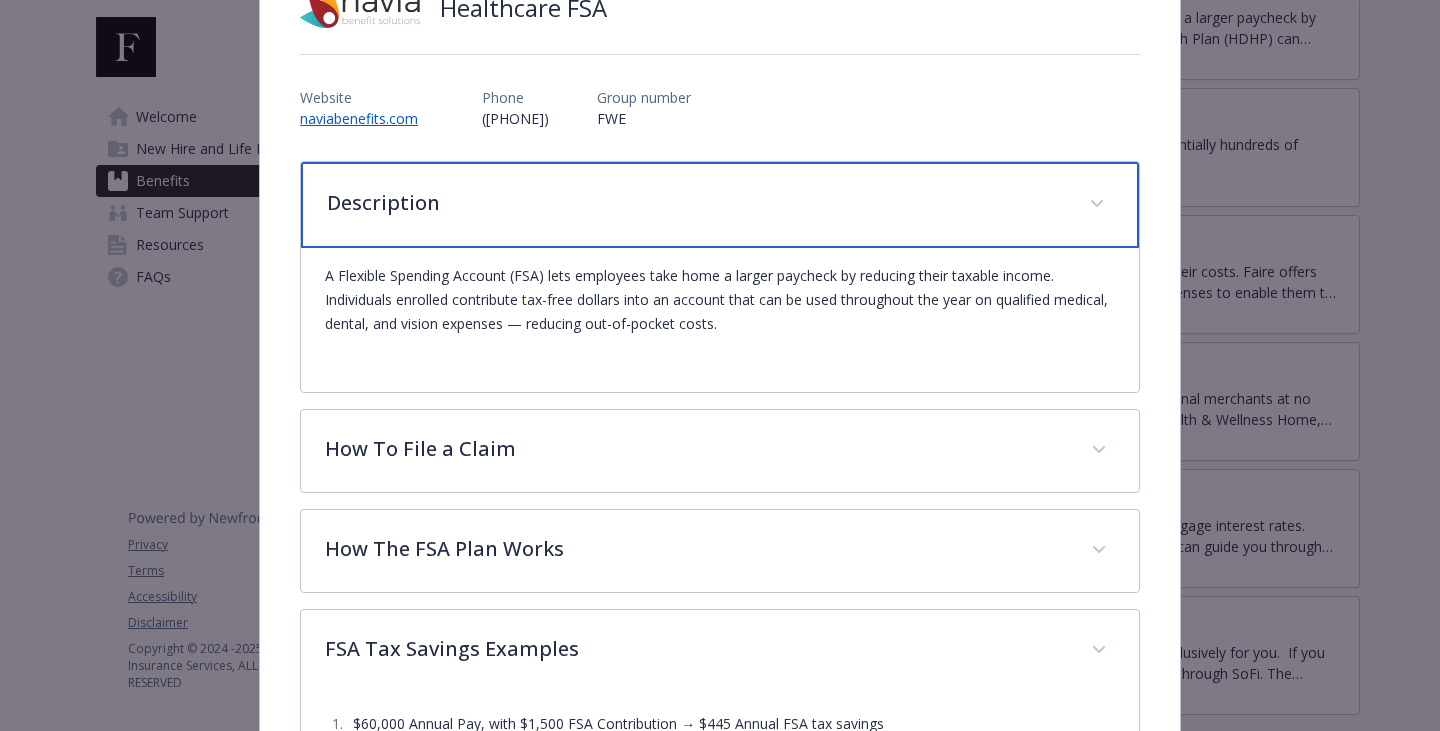 click on "Description" at bounding box center [696, 203] 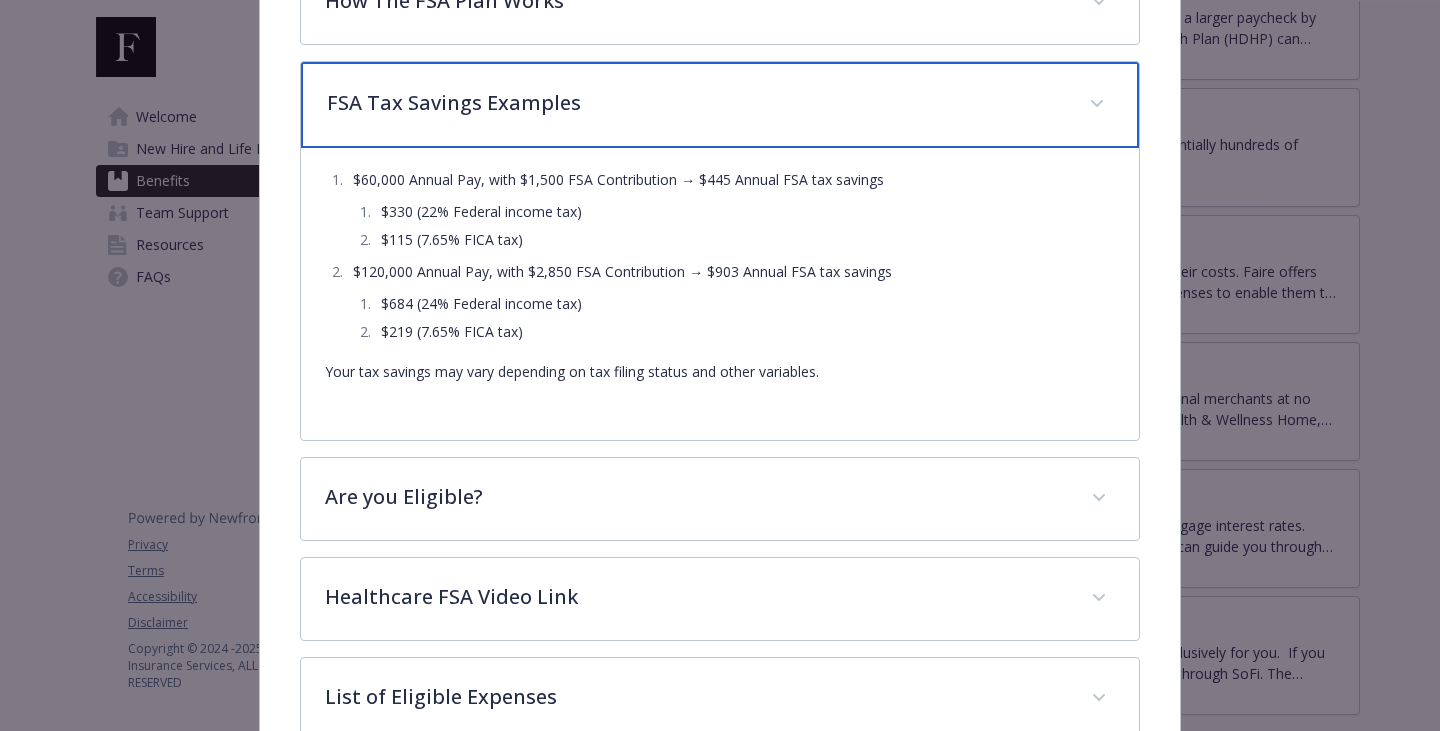 click on "FSA Tax Savings Examples" at bounding box center [696, 103] 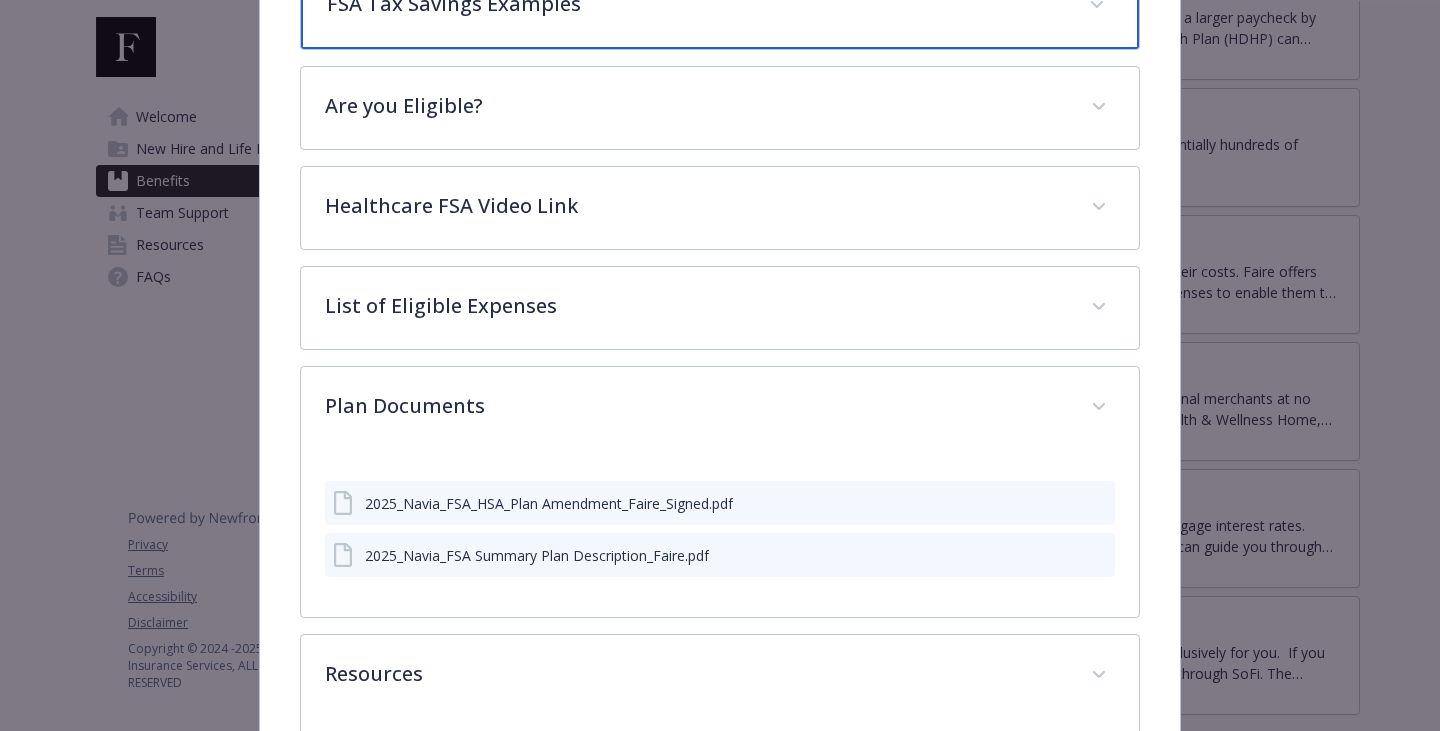 scroll, scrollTop: 790, scrollLeft: 0, axis: vertical 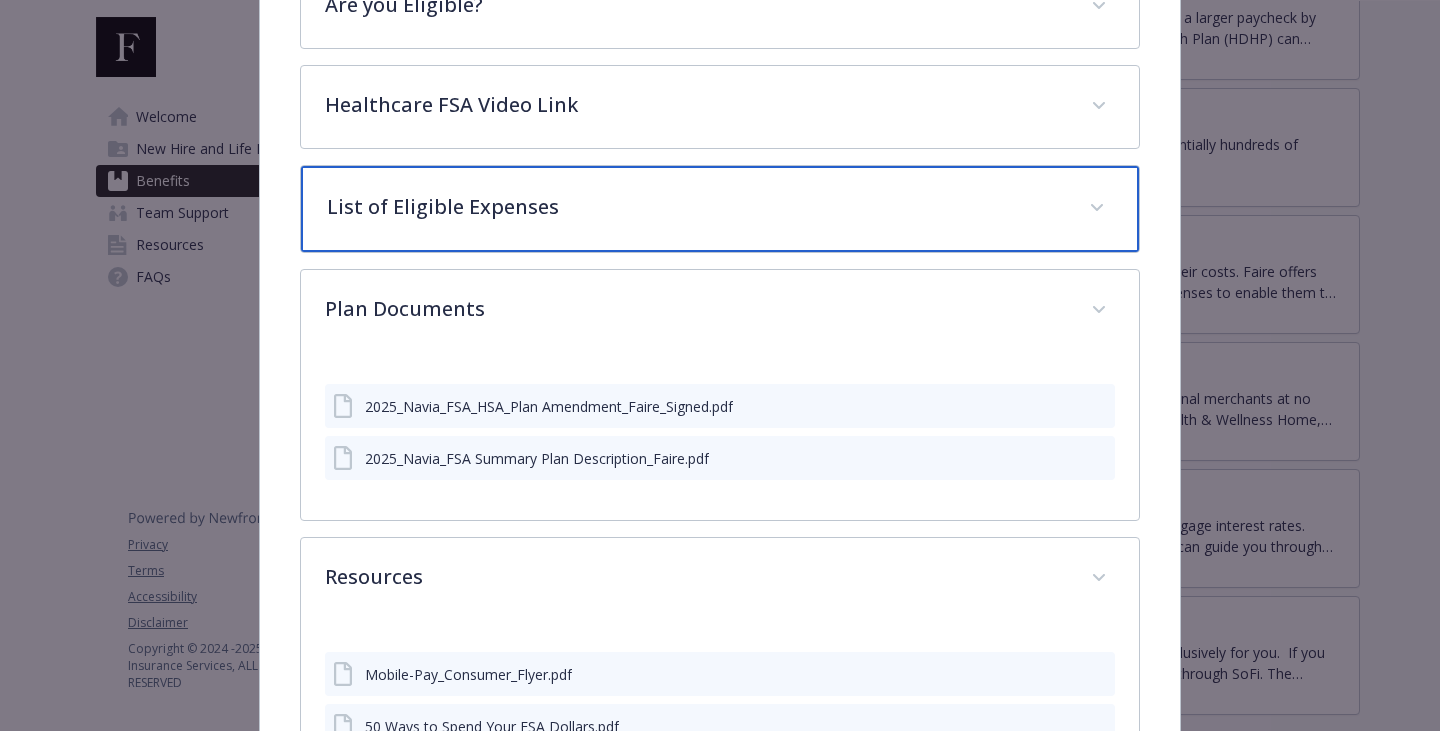 click on "List of Eligible Expenses" at bounding box center [720, 209] 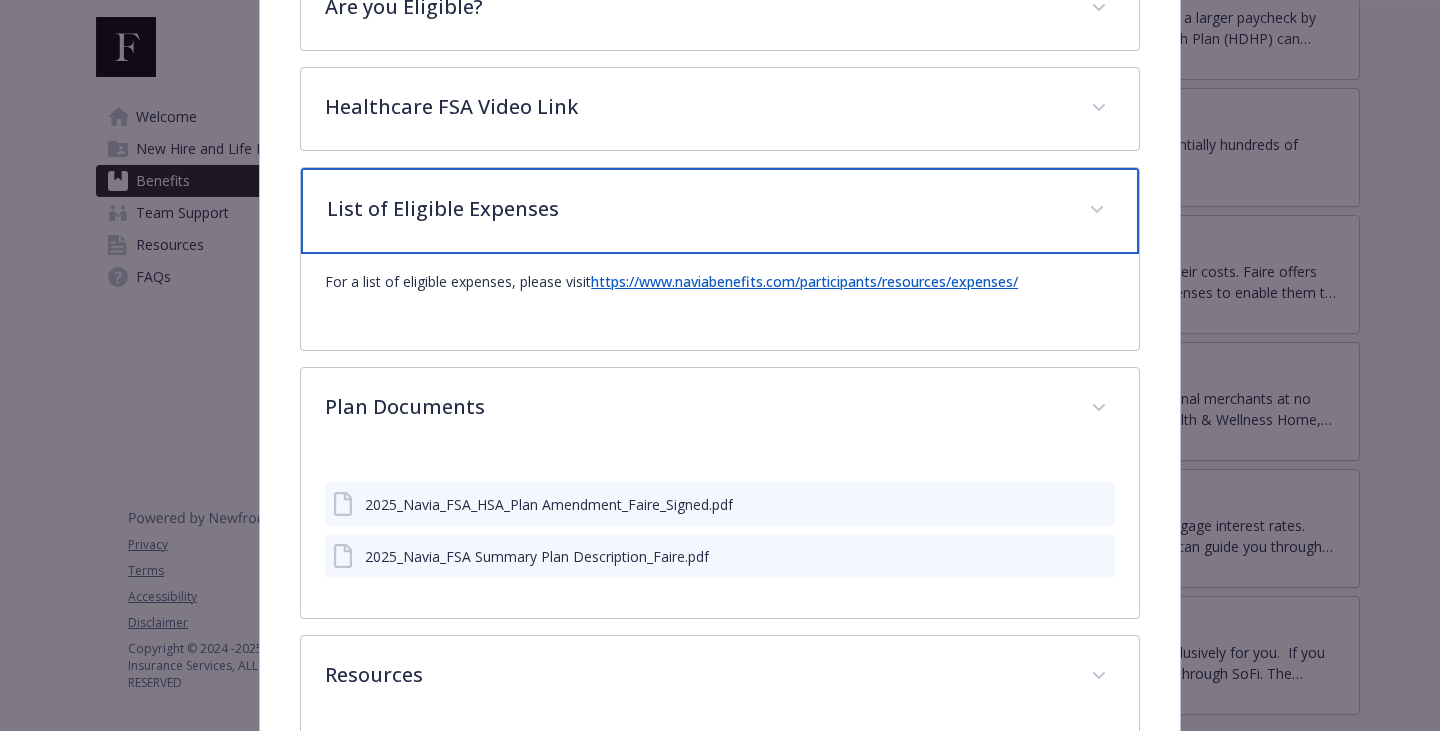 scroll, scrollTop: 988, scrollLeft: 0, axis: vertical 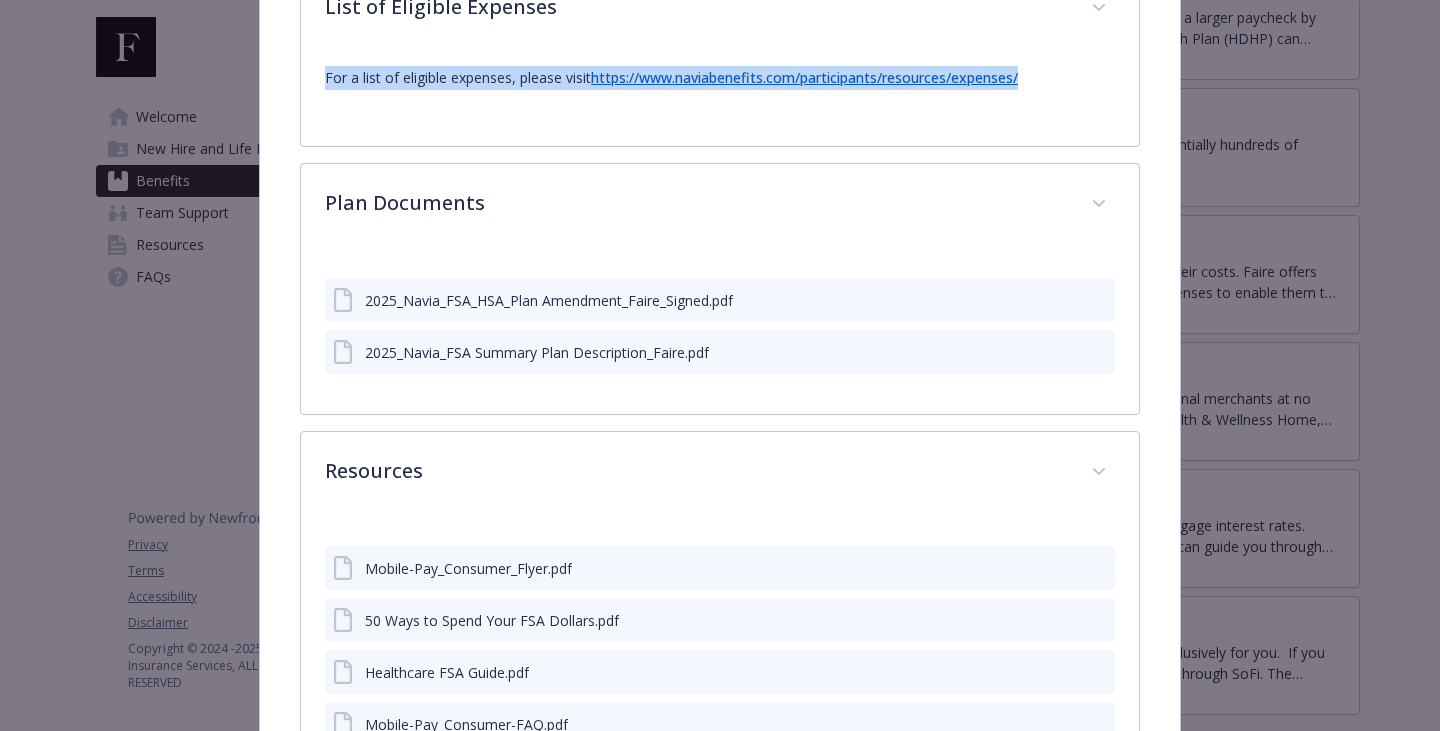 drag, startPoint x: 954, startPoint y: 304, endPoint x: 310, endPoint y: 268, distance: 645.00543 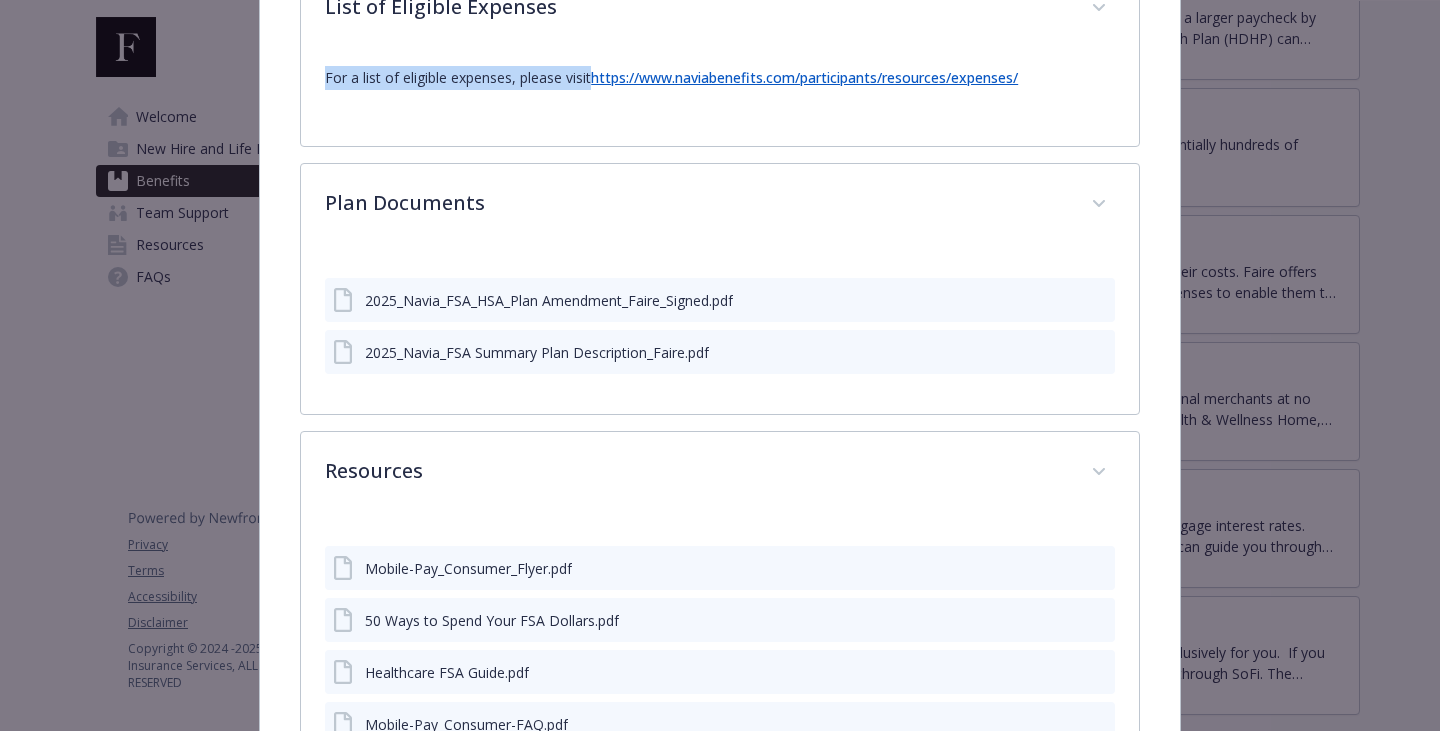 drag, startPoint x: 356, startPoint y: 307, endPoint x: 318, endPoint y: 263, distance: 58.137768 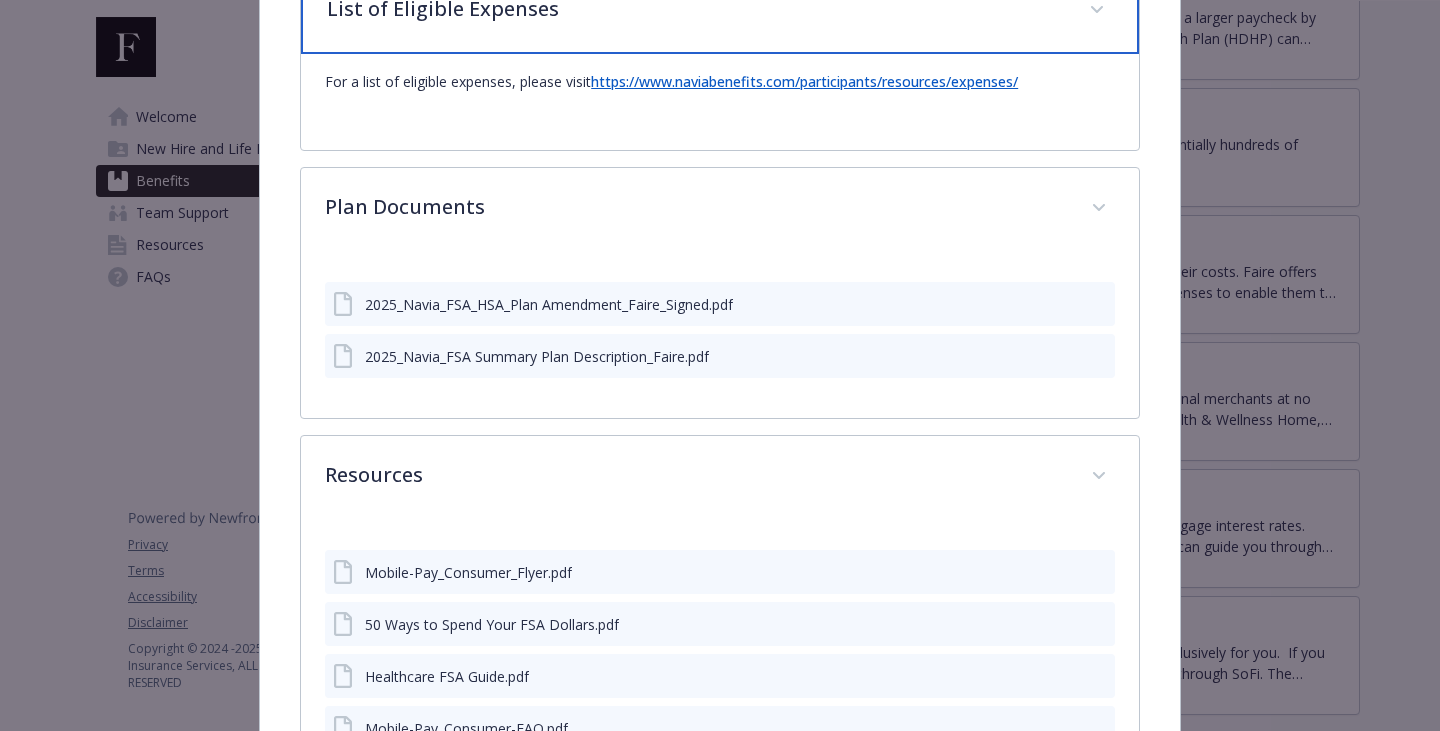 drag, startPoint x: 676, startPoint y: 290, endPoint x: 637, endPoint y: 232, distance: 69.89278 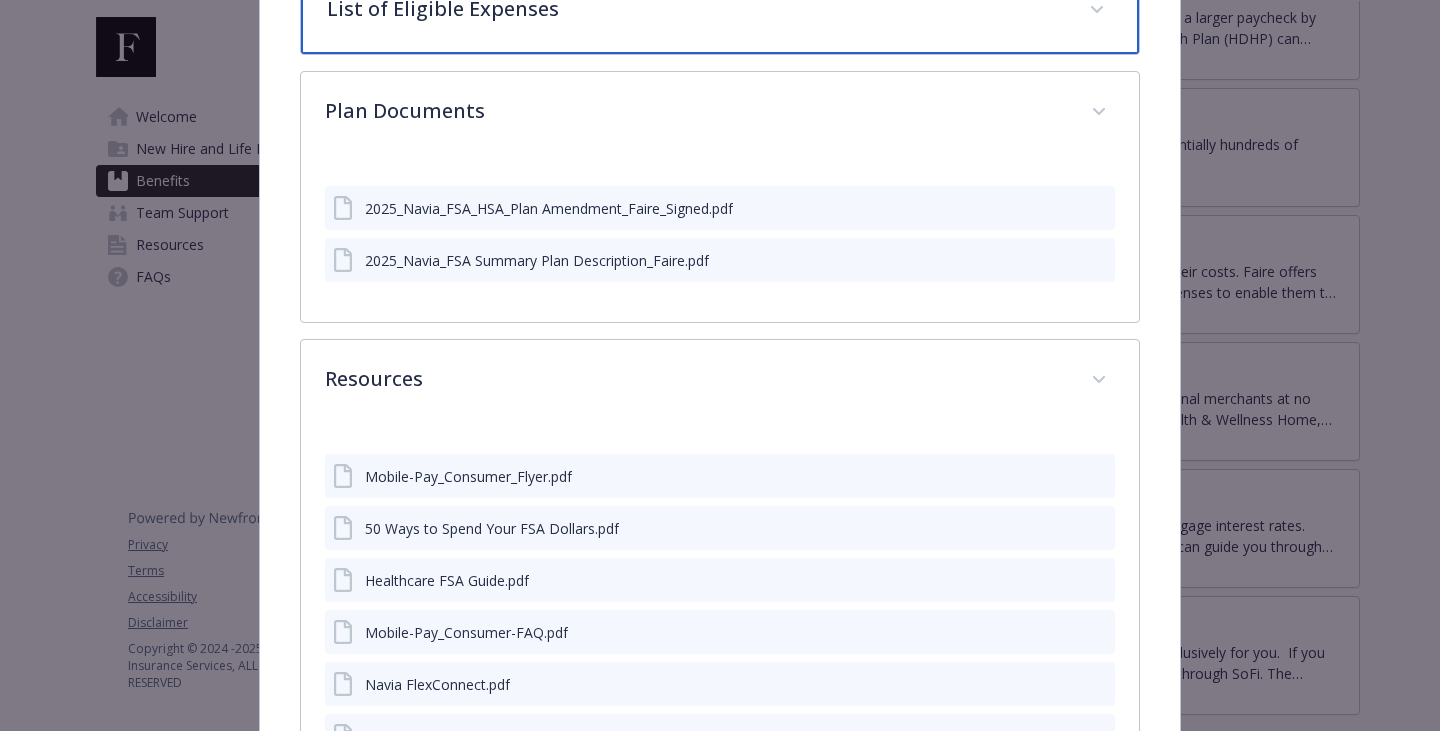 click on "List of Eligible Expenses" at bounding box center [696, 9] 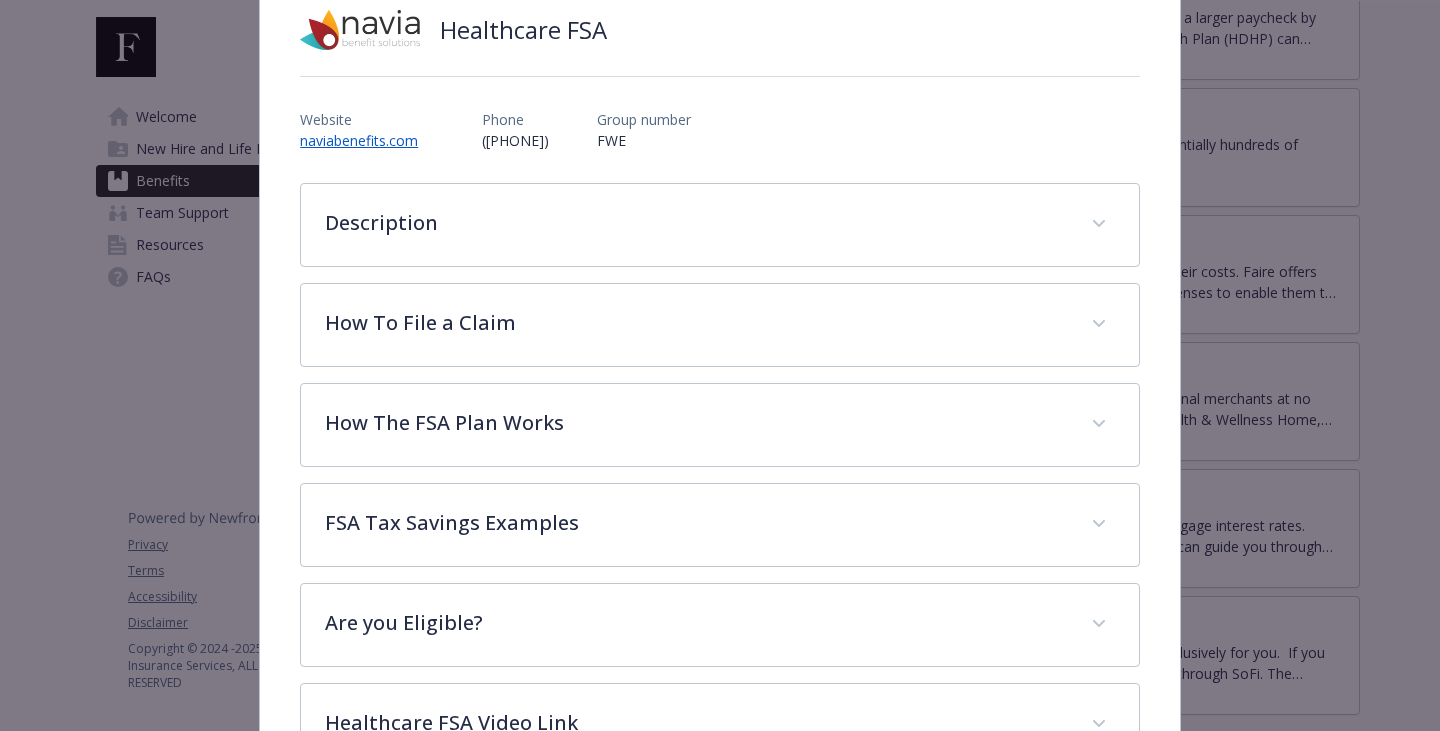 scroll, scrollTop: 0, scrollLeft: 0, axis: both 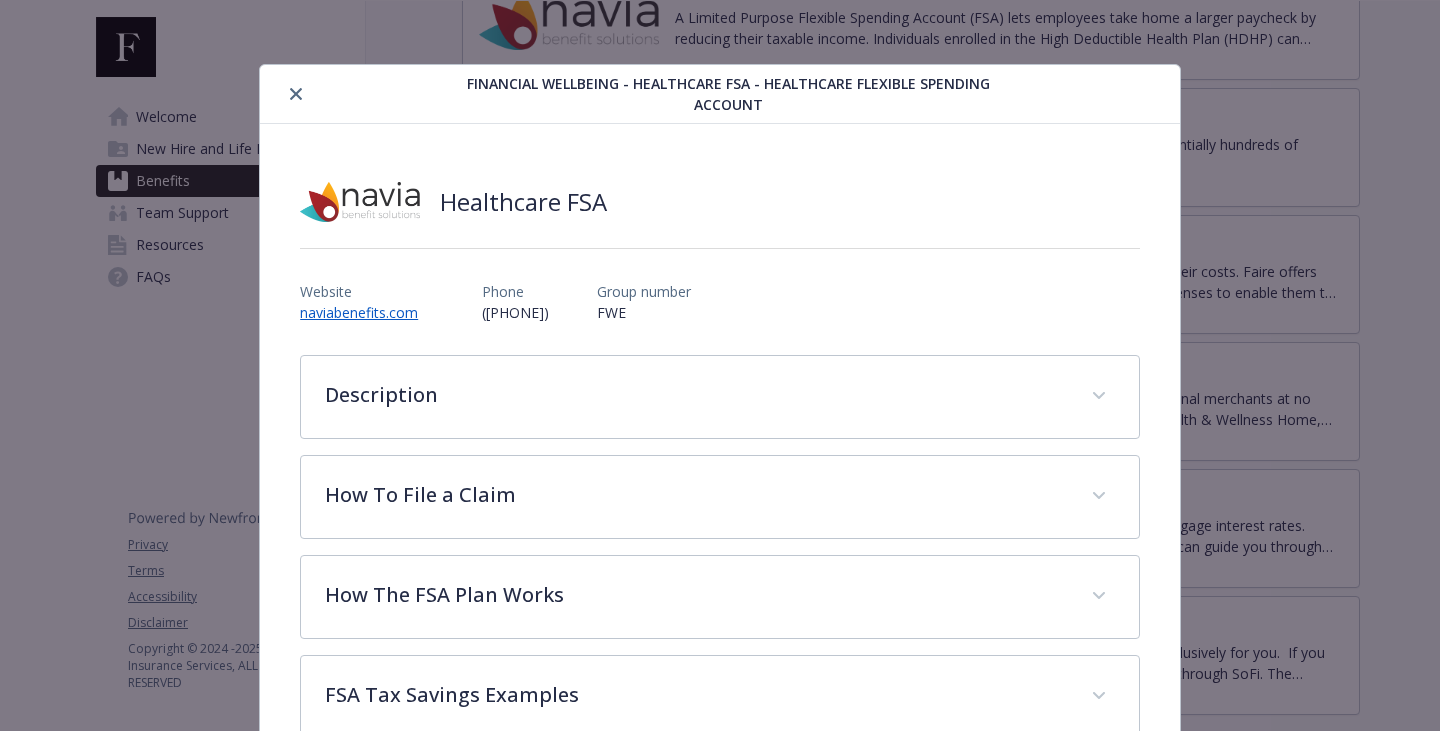 click 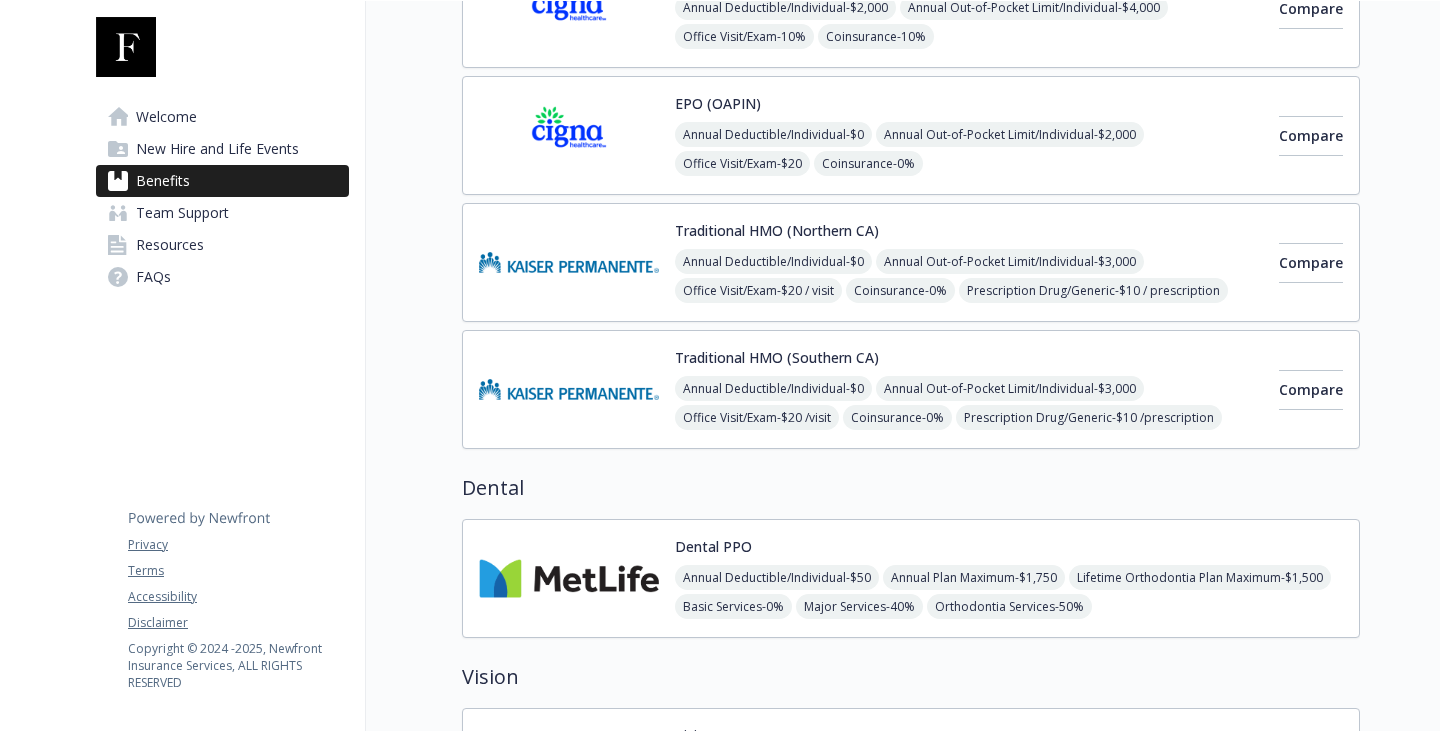 scroll, scrollTop: 0, scrollLeft: 0, axis: both 